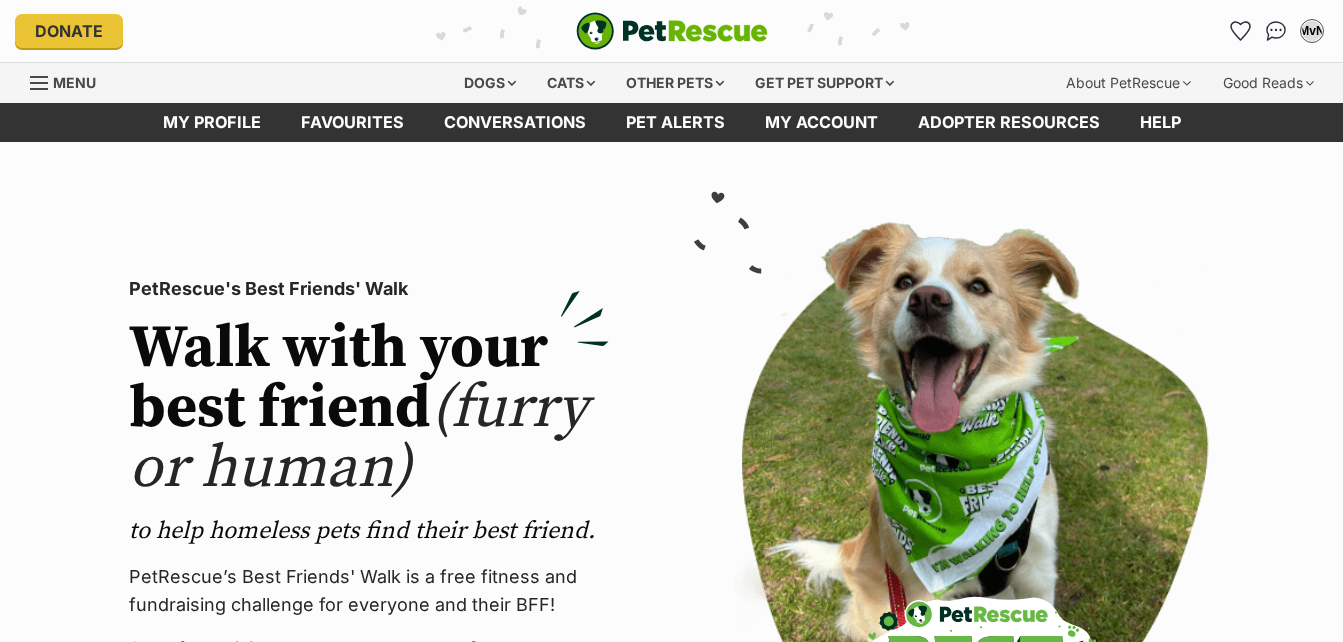 scroll, scrollTop: 0, scrollLeft: 0, axis: both 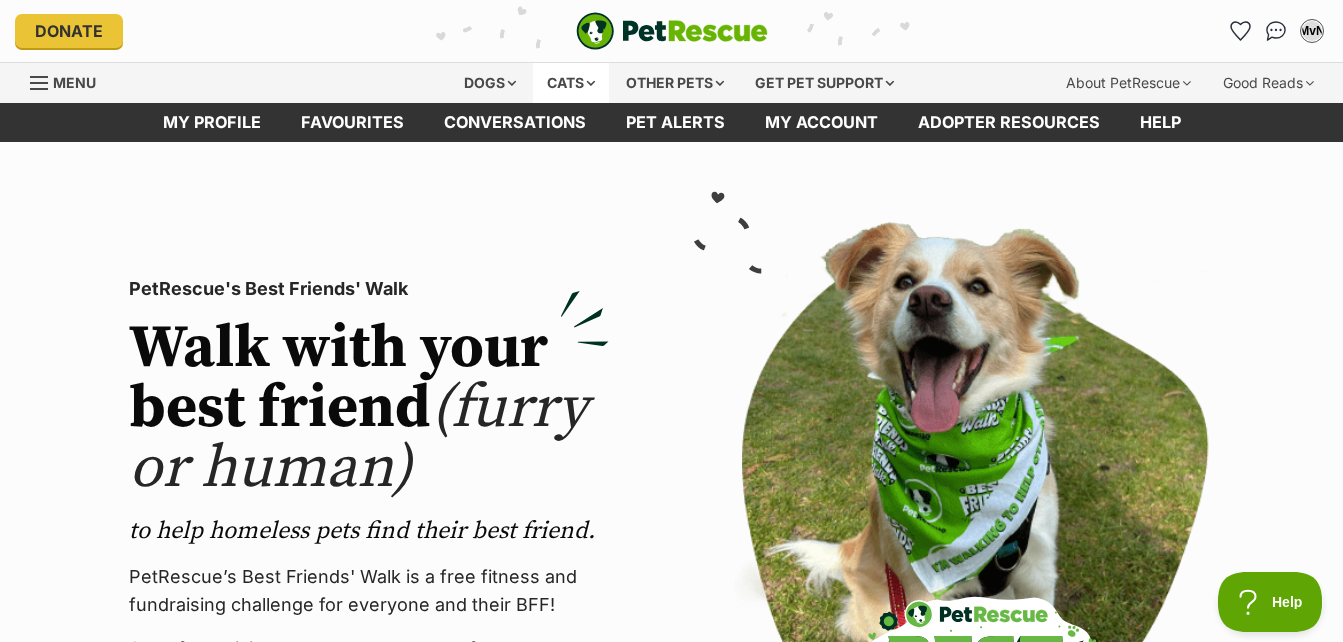 click on "Cats" at bounding box center (571, 83) 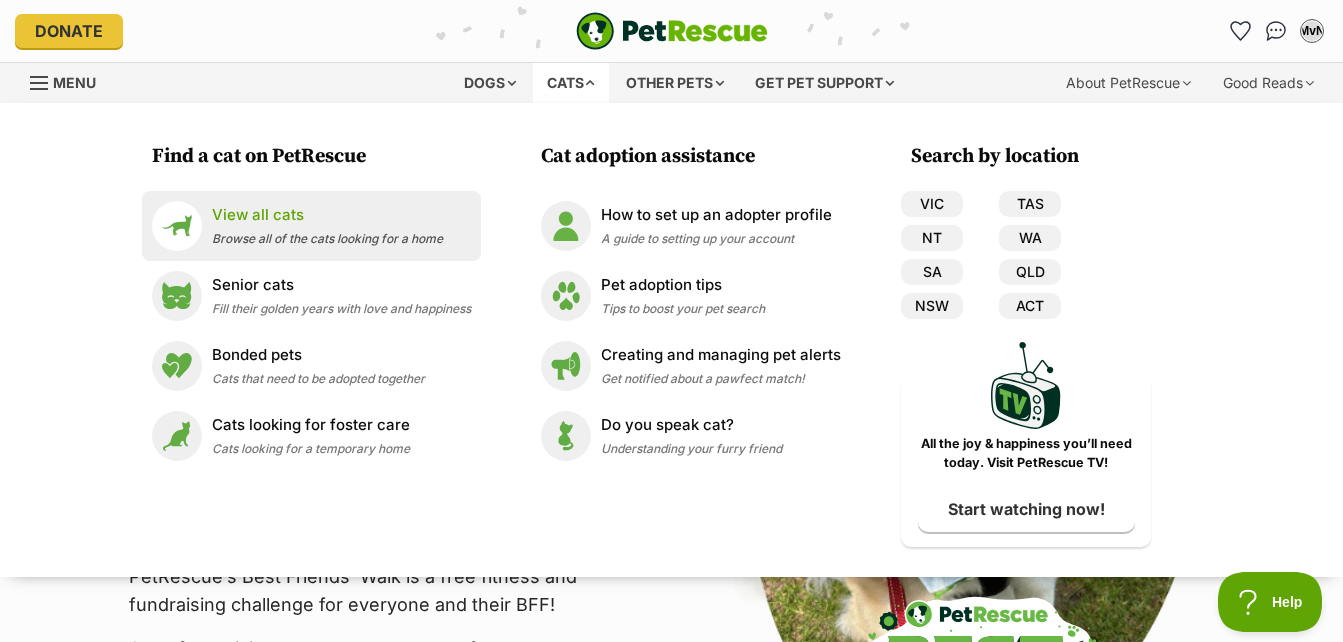 click on "View all cats" at bounding box center [327, 215] 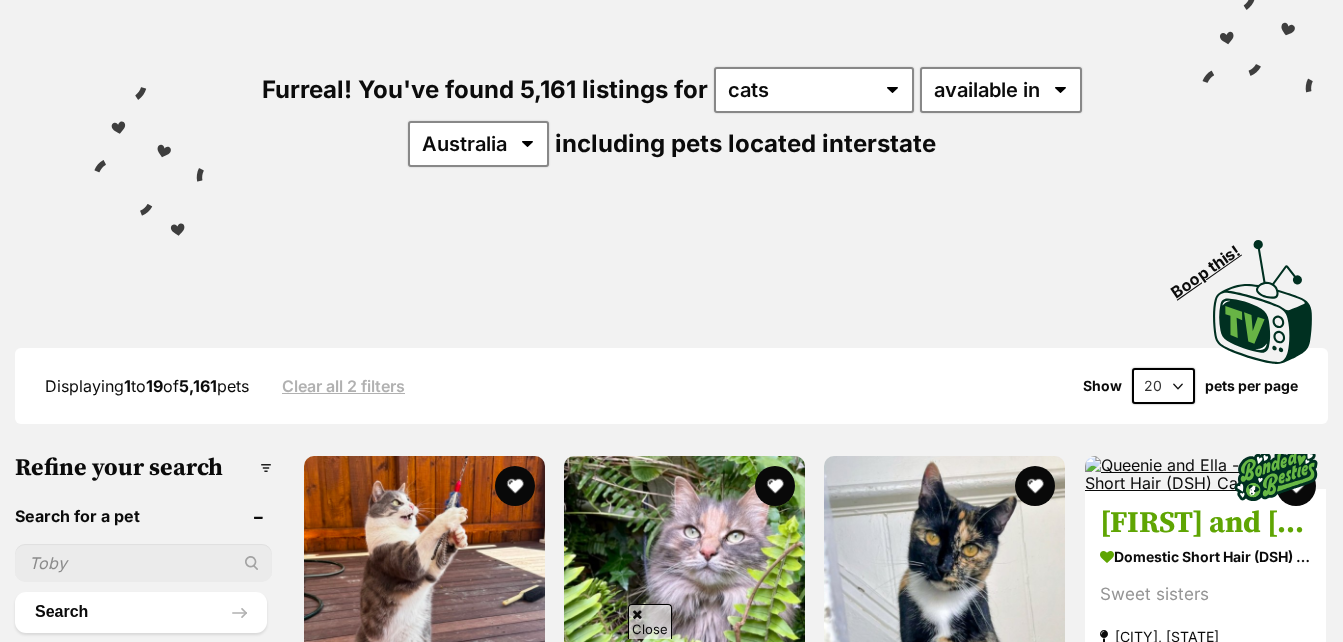 scroll, scrollTop: 220, scrollLeft: 0, axis: vertical 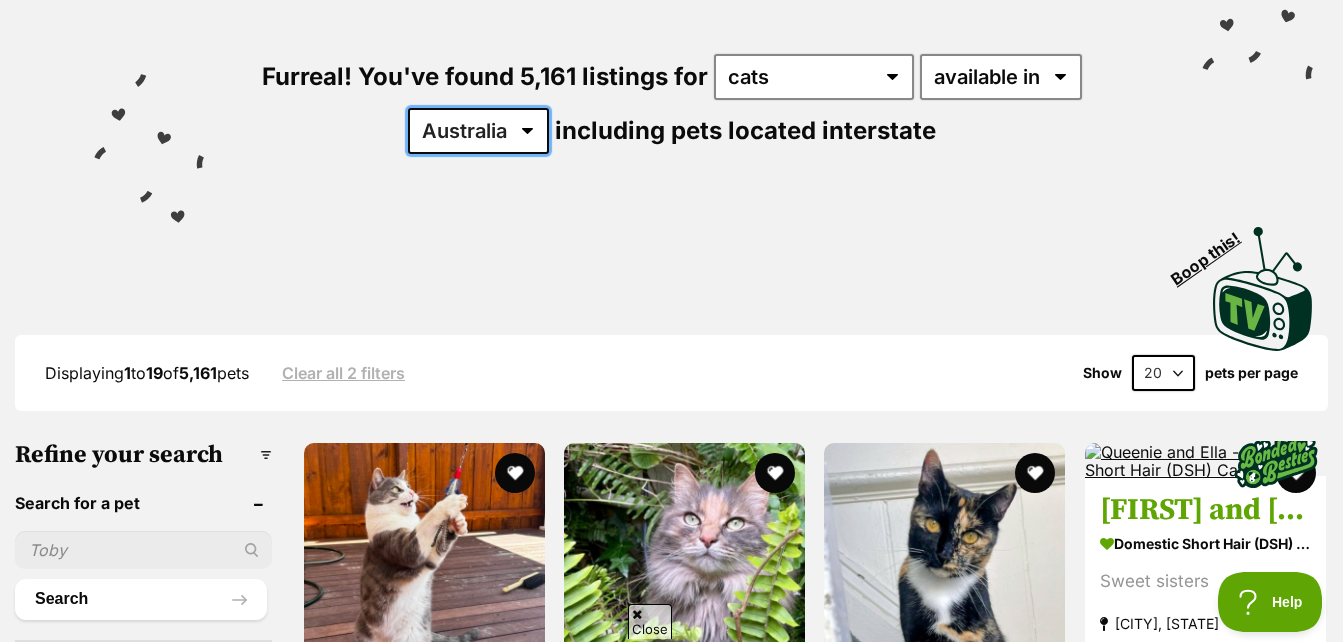 click on "Australia
ACT
NSW
NT
QLD
SA
TAS
VIC
WA" at bounding box center (478, 131) 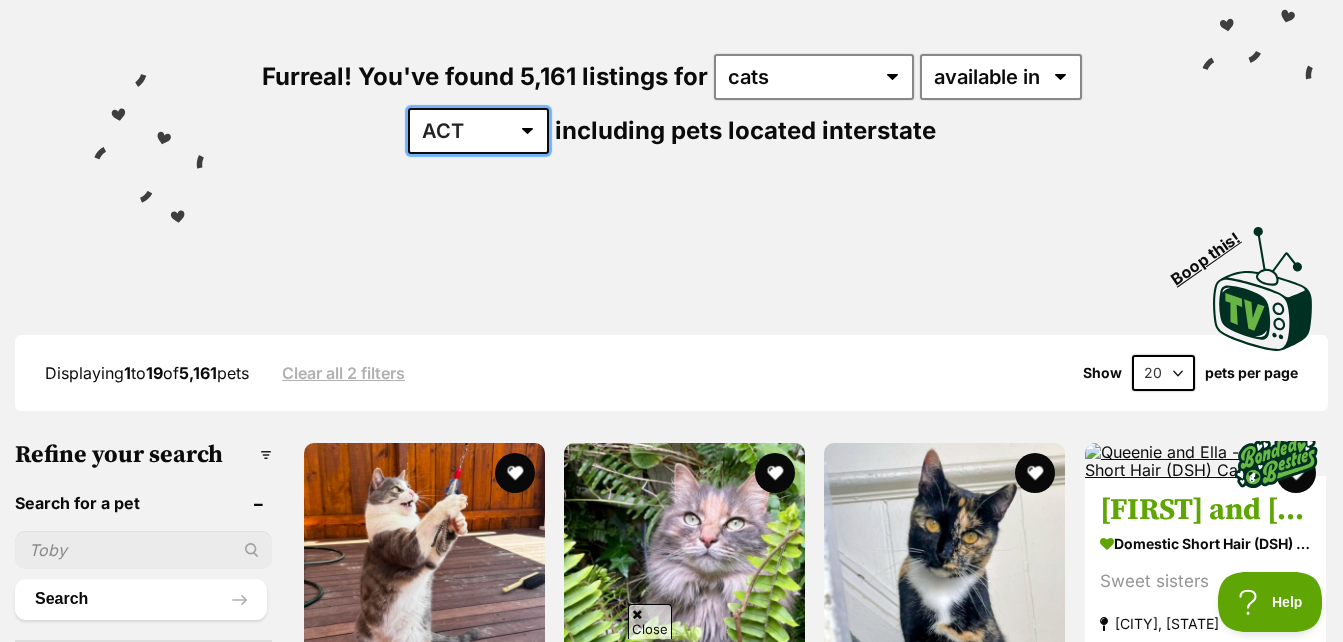 click on "Australia
ACT
NSW
NT
QLD
SA
TAS
VIC
WA" at bounding box center (478, 131) 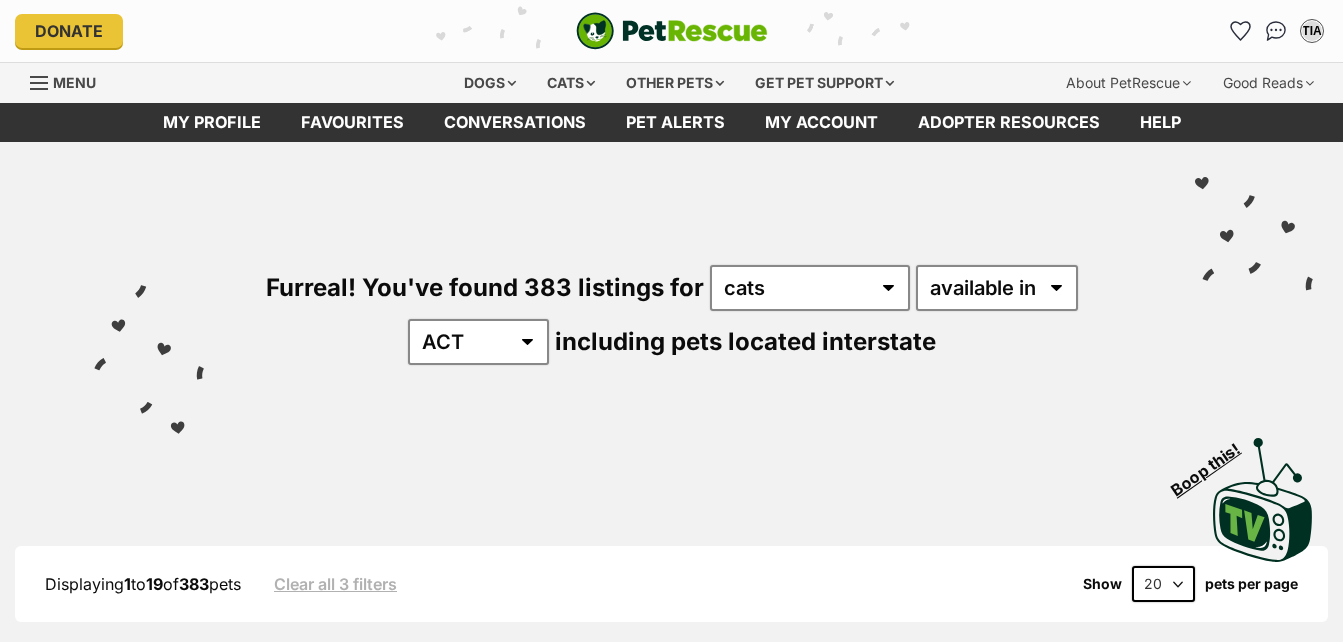 scroll, scrollTop: 0, scrollLeft: 0, axis: both 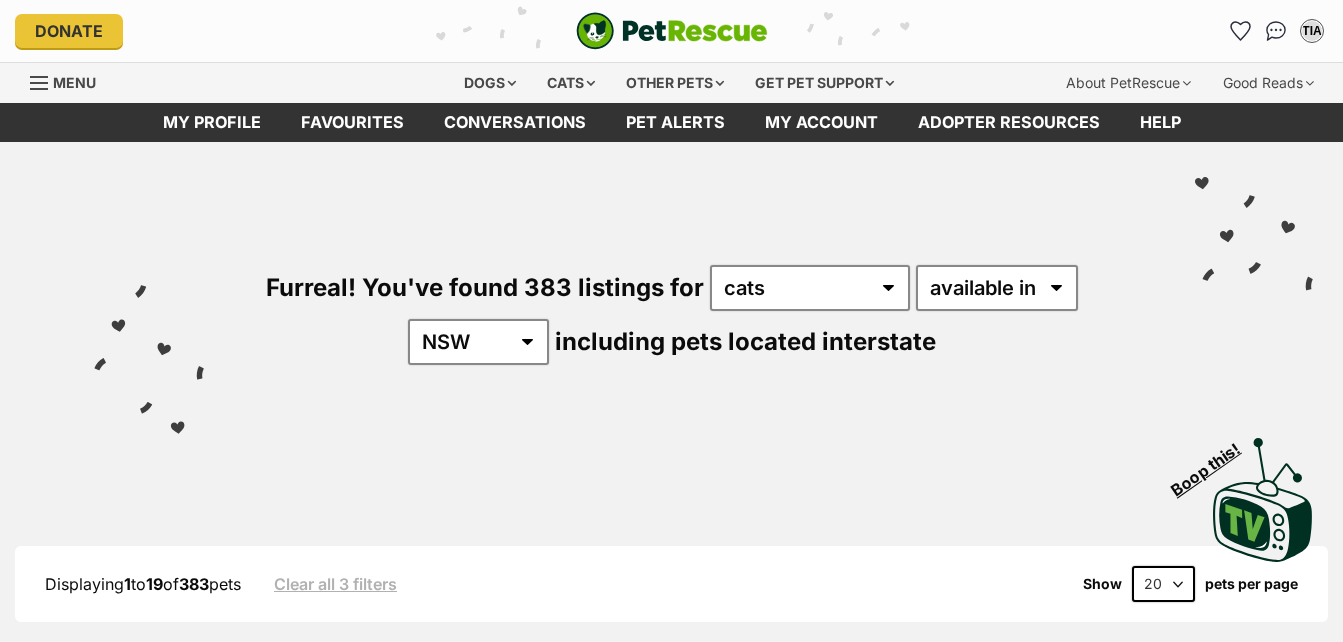 click on "Australia
ACT
NSW
NT
QLD
SA
TAS
VIC
WA" at bounding box center (478, 342) 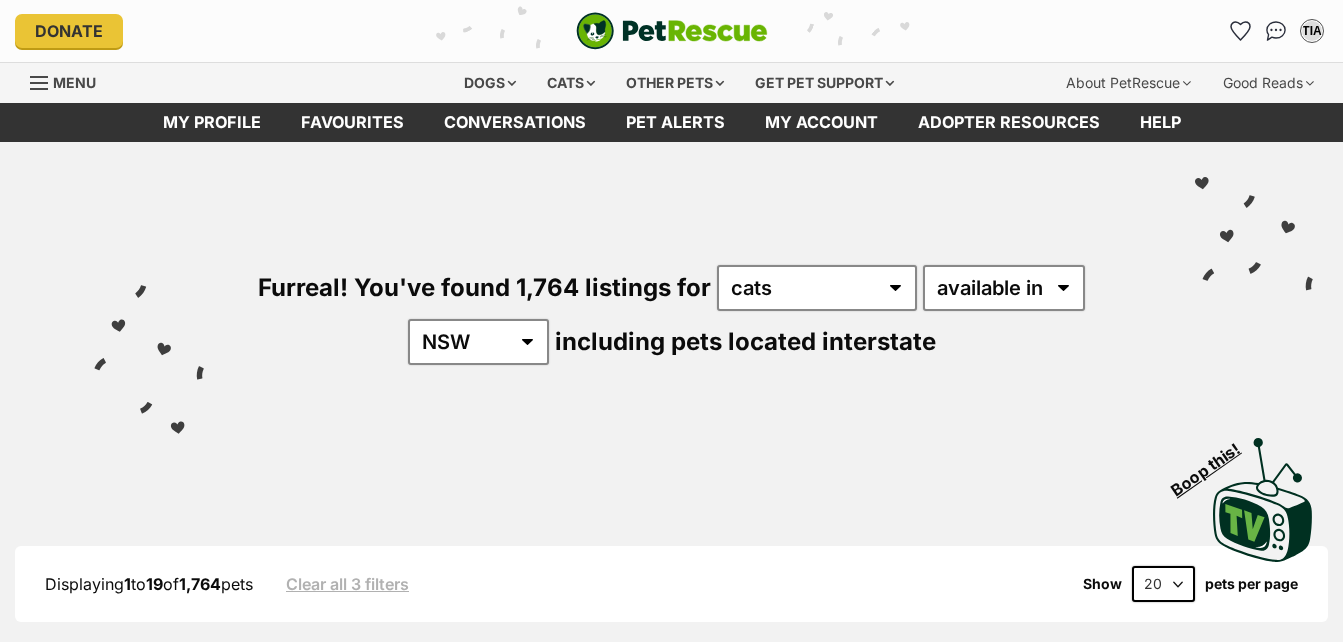 scroll, scrollTop: 0, scrollLeft: 0, axis: both 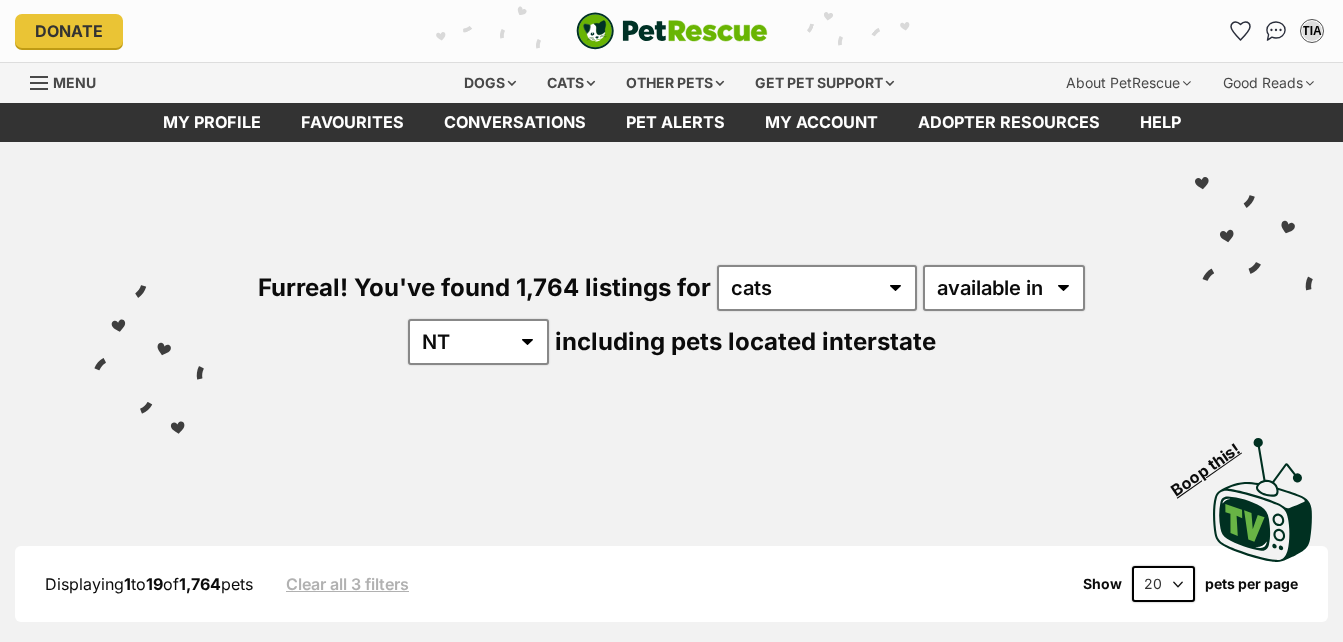 click on "Australia
ACT
NSW
NT
QLD
SA
TAS
VIC
WA" at bounding box center (478, 342) 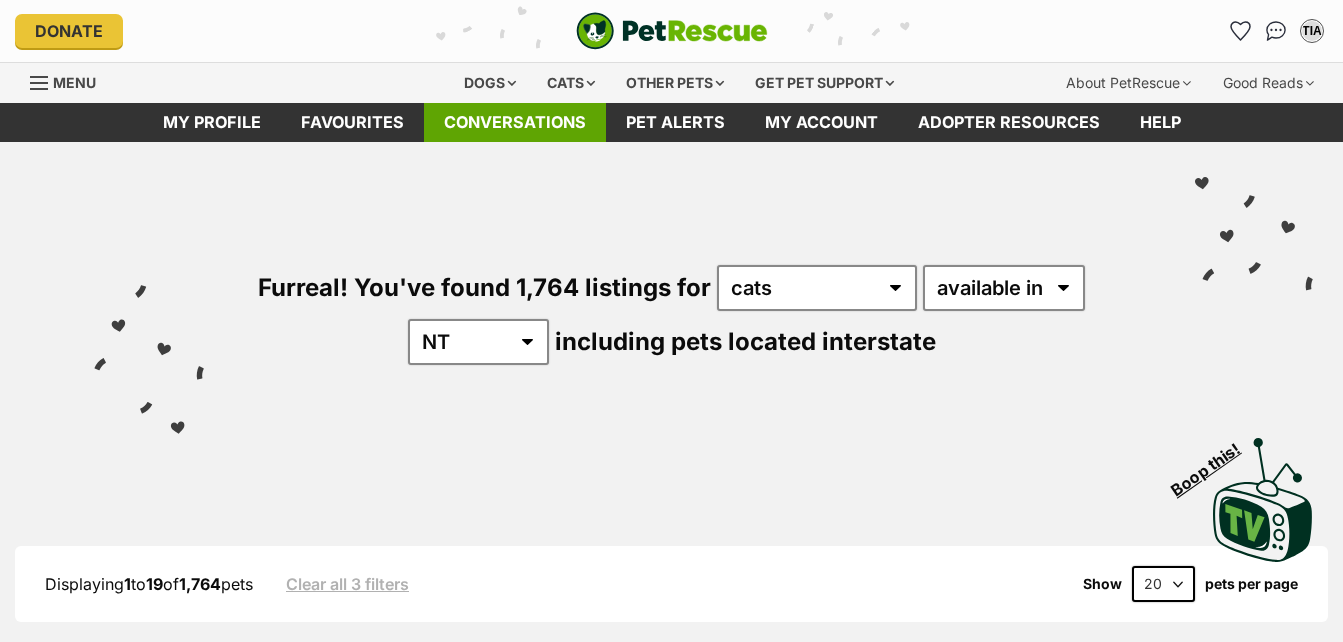 scroll, scrollTop: 0, scrollLeft: 0, axis: both 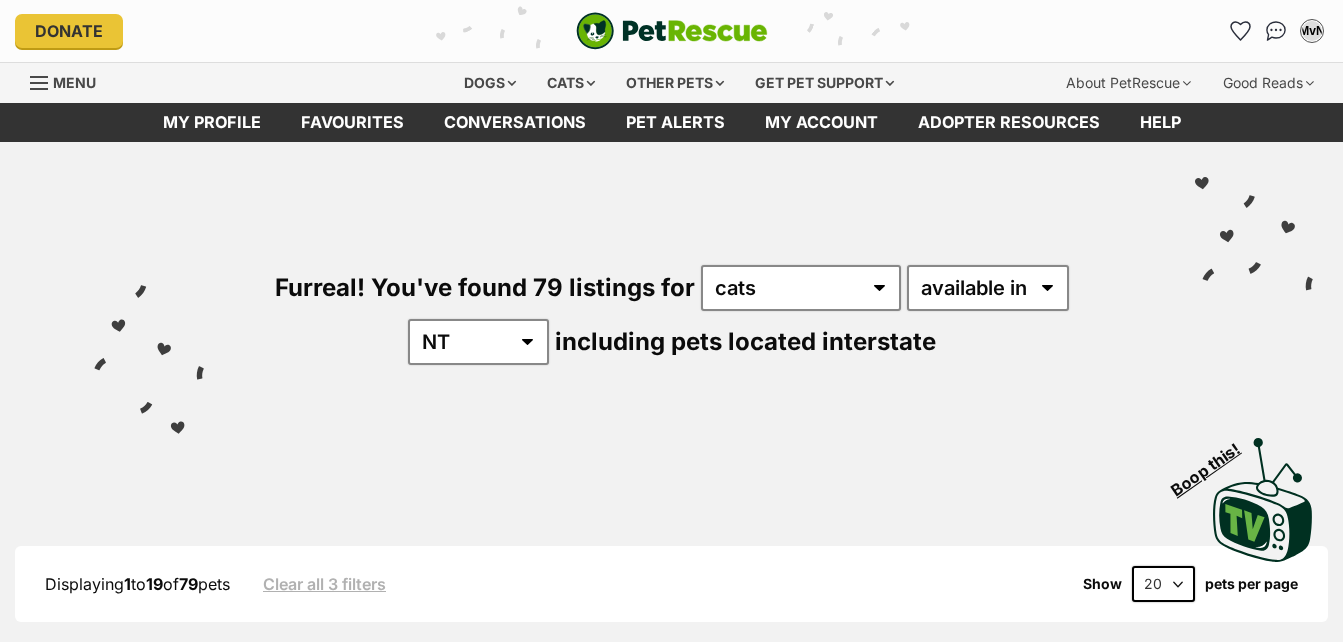 select on "QLD" 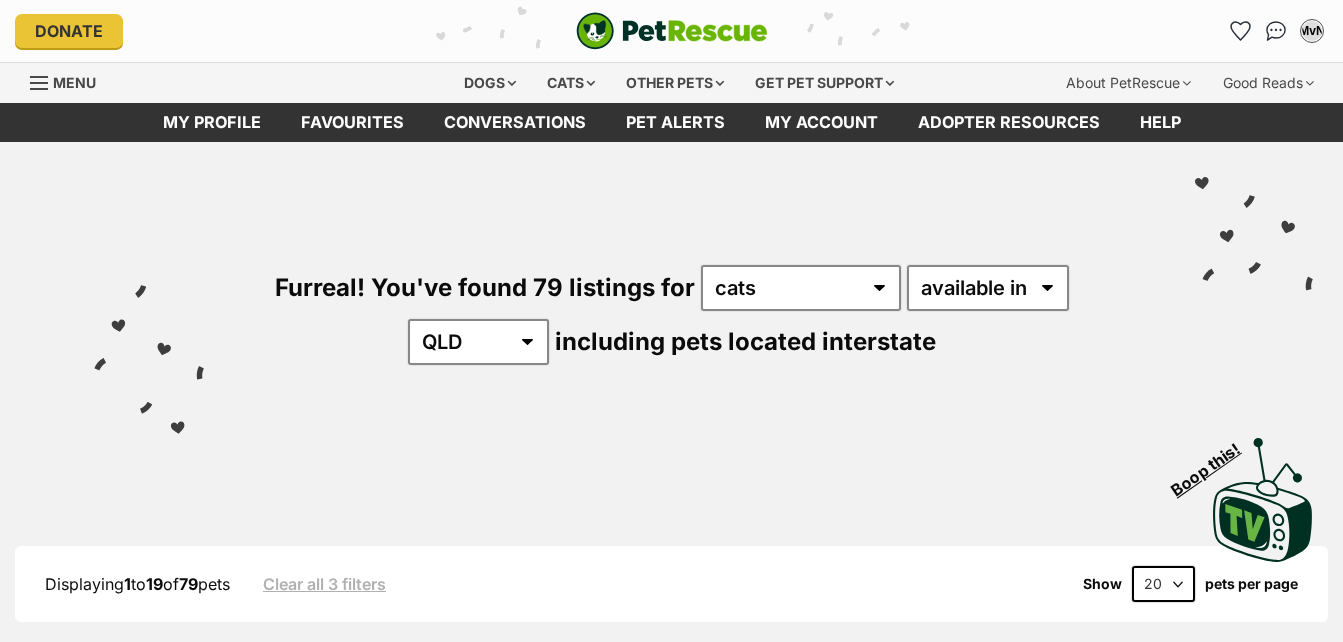 click on "Australia
ACT
NSW
NT
QLD
SA
TAS
VIC
WA" at bounding box center (478, 342) 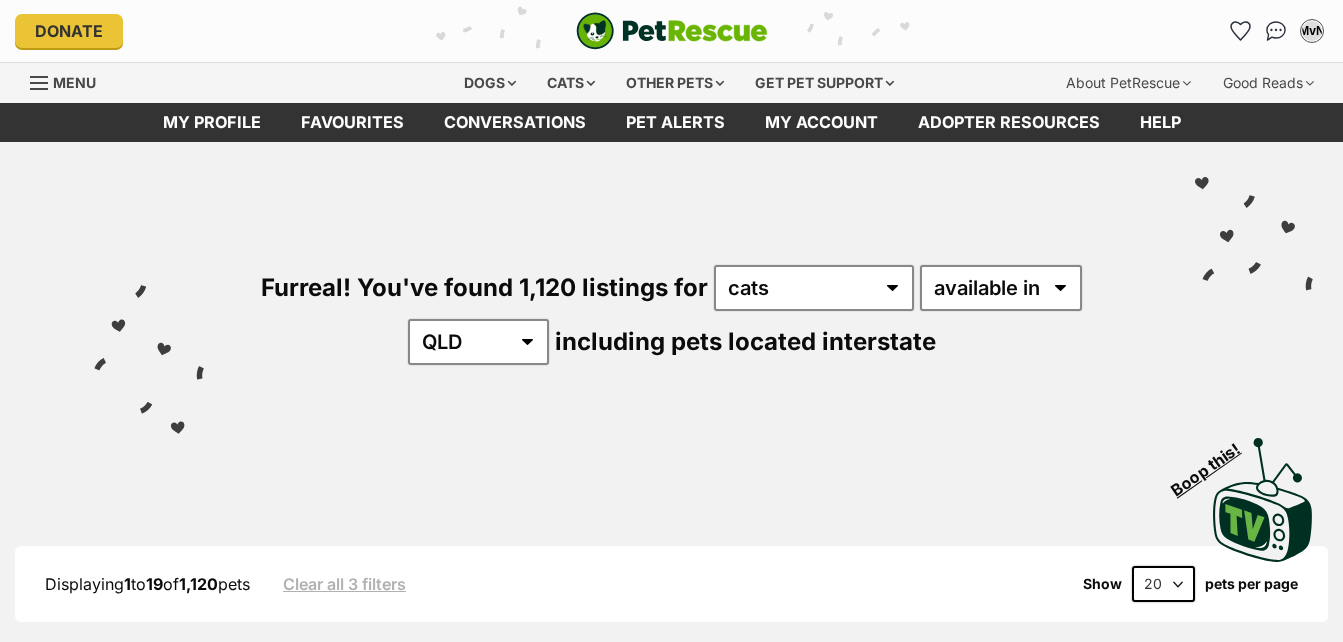 scroll, scrollTop: 0, scrollLeft: 0, axis: both 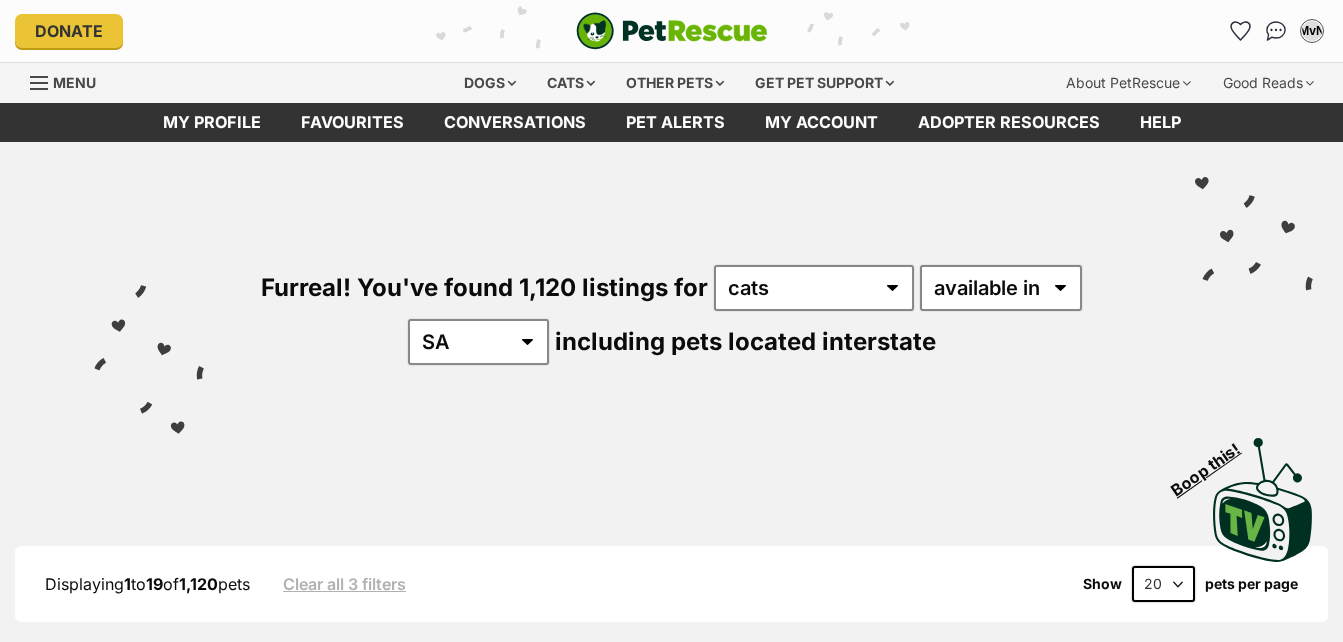 click on "Australia
ACT
NSW
NT
QLD
SA
TAS
VIC
WA" at bounding box center [478, 342] 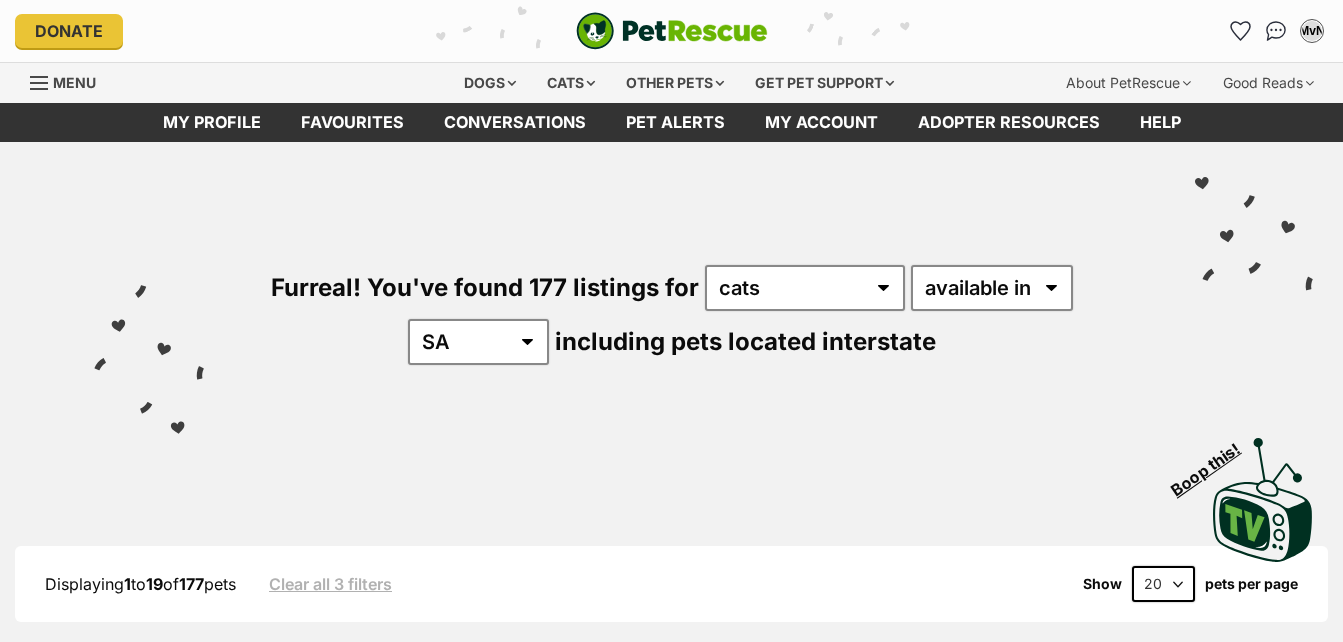 scroll, scrollTop: 0, scrollLeft: 0, axis: both 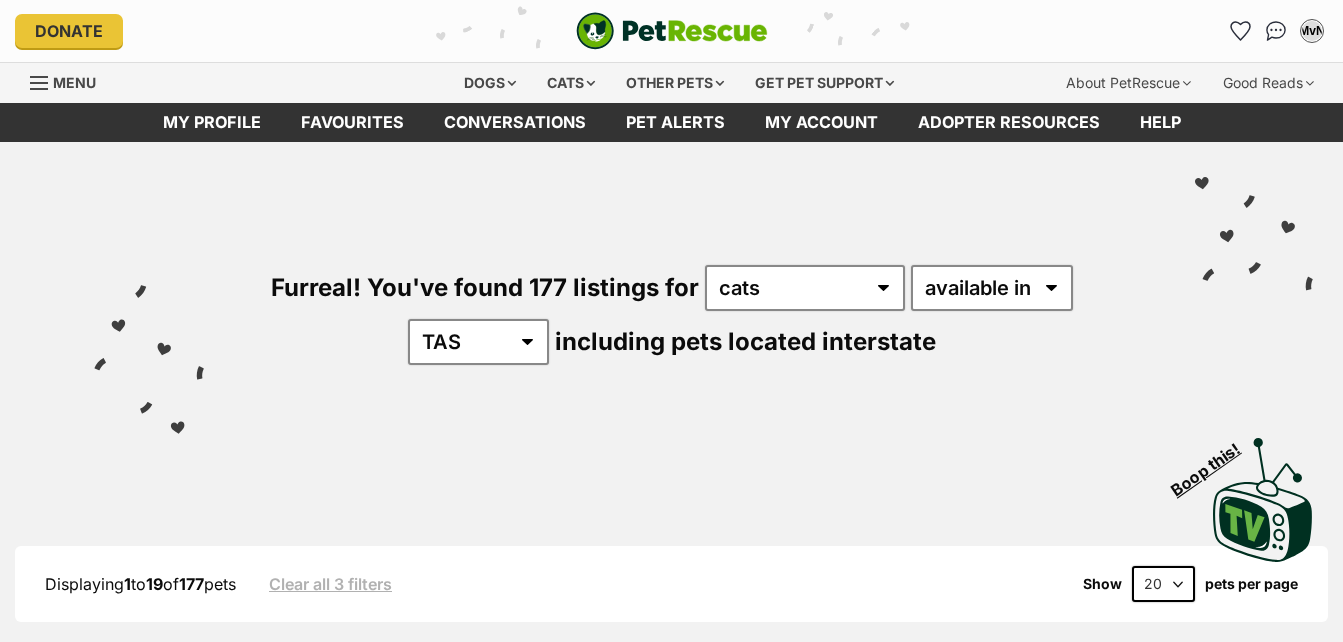 click on "Australia
ACT
NSW
NT
QLD
SA
TAS
VIC
WA" at bounding box center (478, 342) 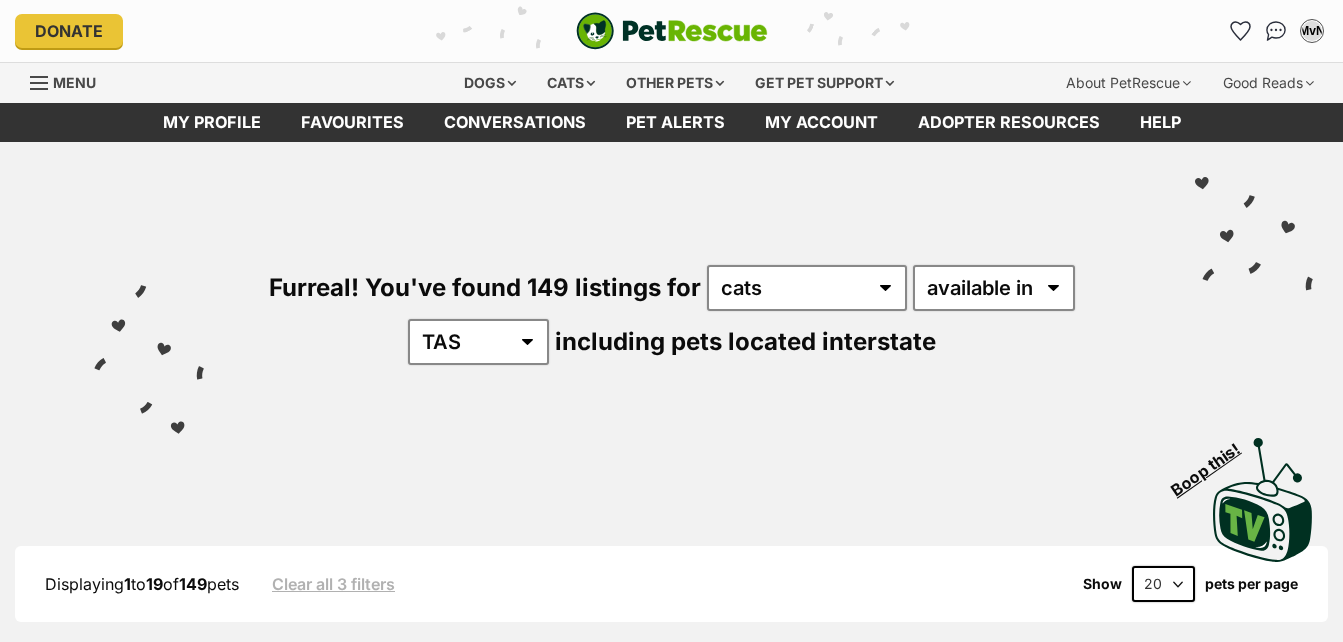 scroll, scrollTop: 0, scrollLeft: 0, axis: both 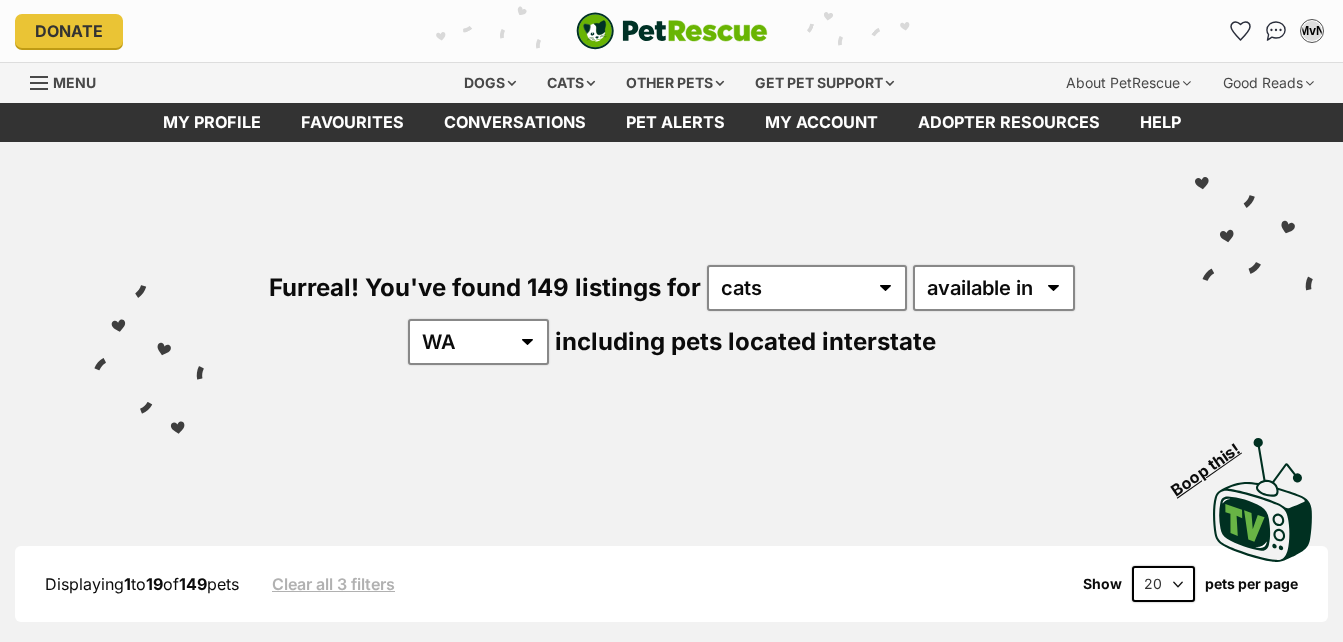 click on "Australia
ACT
NSW
NT
QLD
SA
TAS
VIC
WA" at bounding box center [478, 342] 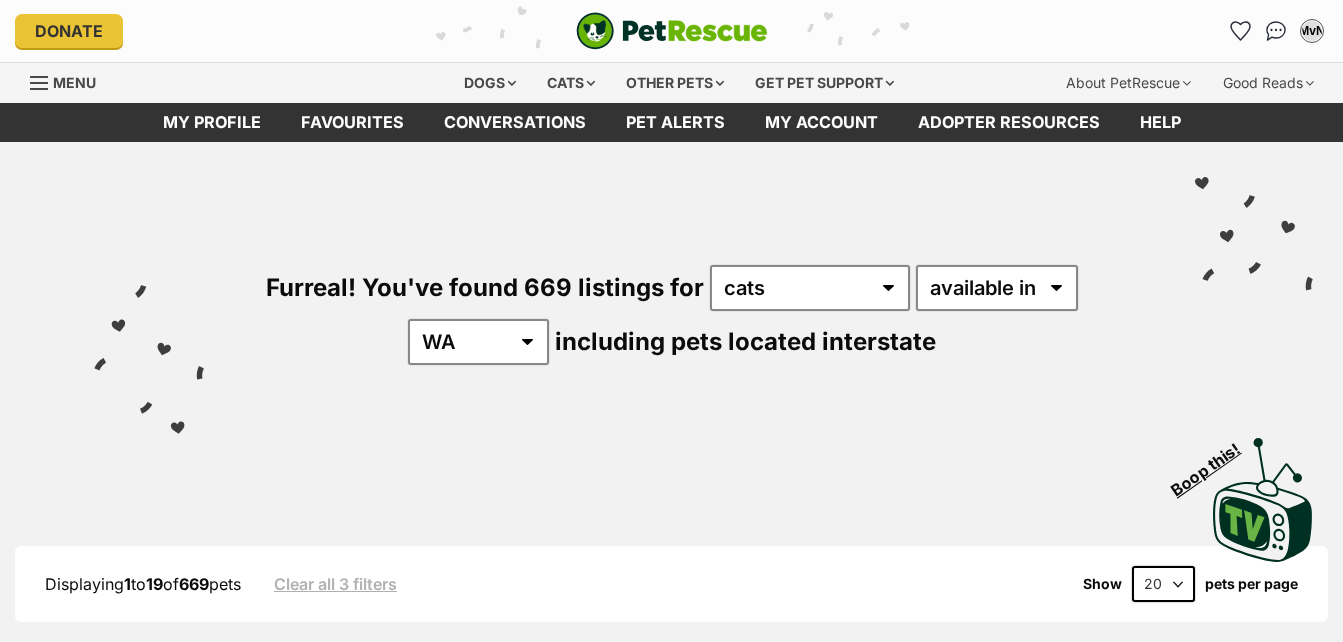 scroll, scrollTop: 0, scrollLeft: 0, axis: both 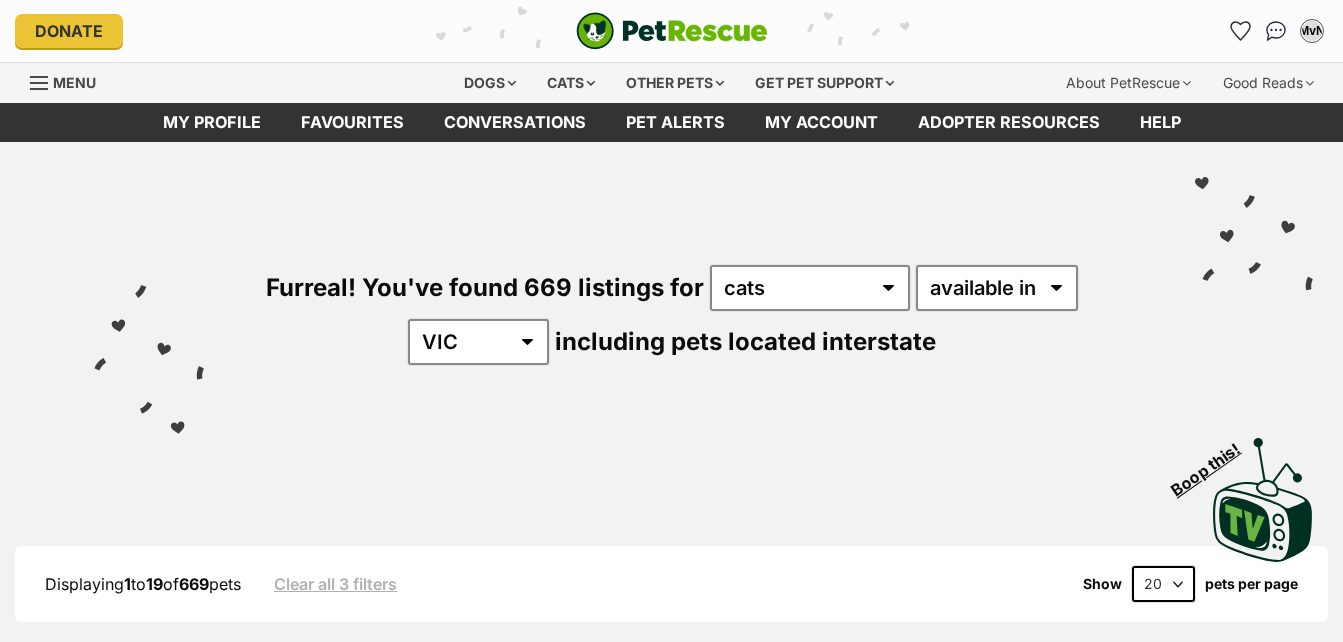 click on "Australia
ACT
NSW
NT
QLD
SA
TAS
VIC
WA" at bounding box center (478, 342) 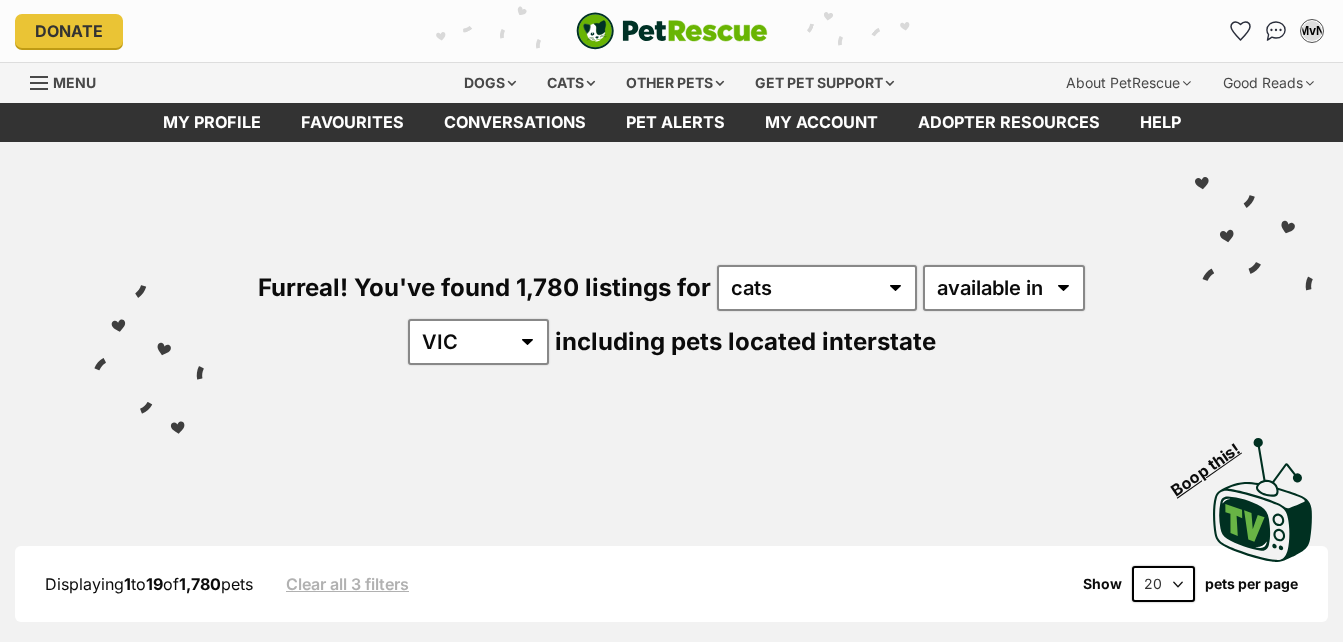 scroll, scrollTop: 0, scrollLeft: 0, axis: both 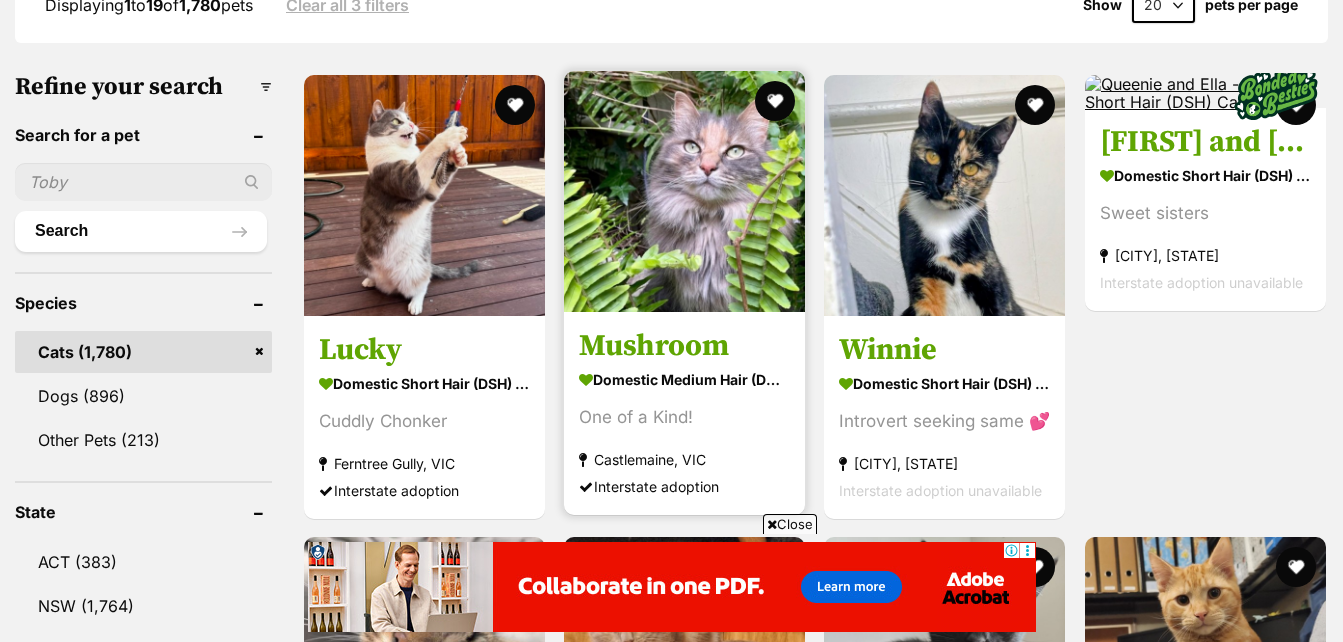 click on "Mushroom
Domestic Medium Hair (DMH) Cat
One of a Kind!
Castlemaine, VIC
Interstate adoption" at bounding box center [684, 293] 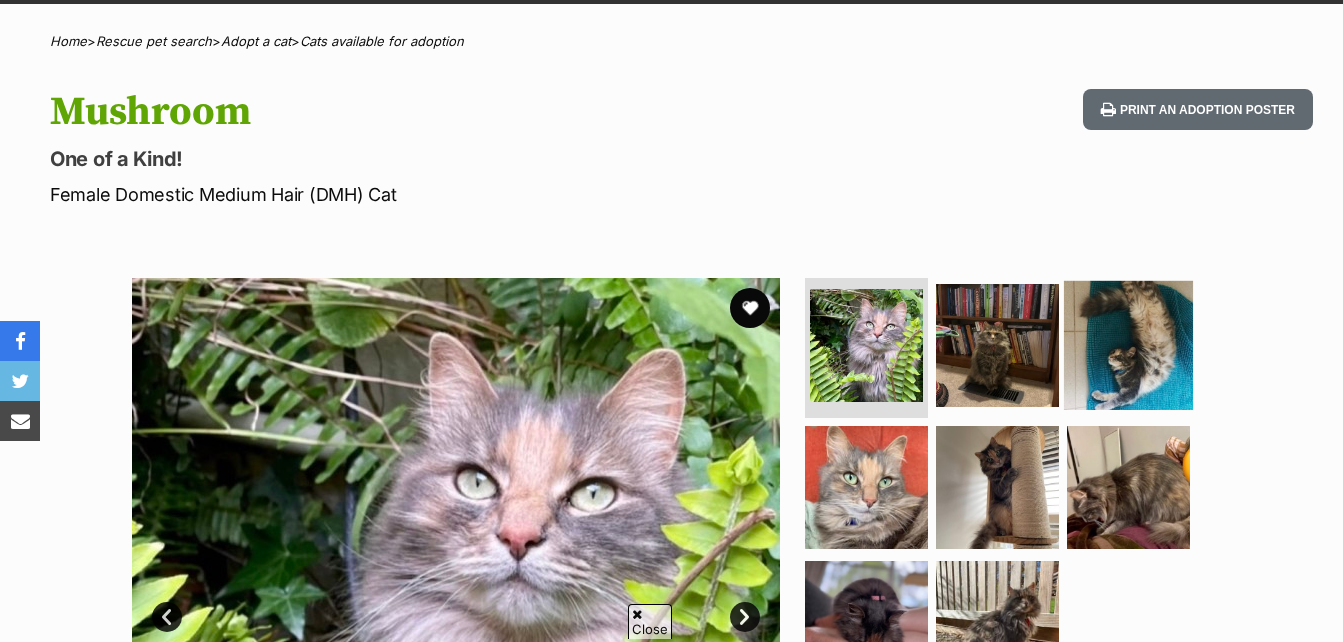scroll, scrollTop: 138, scrollLeft: 0, axis: vertical 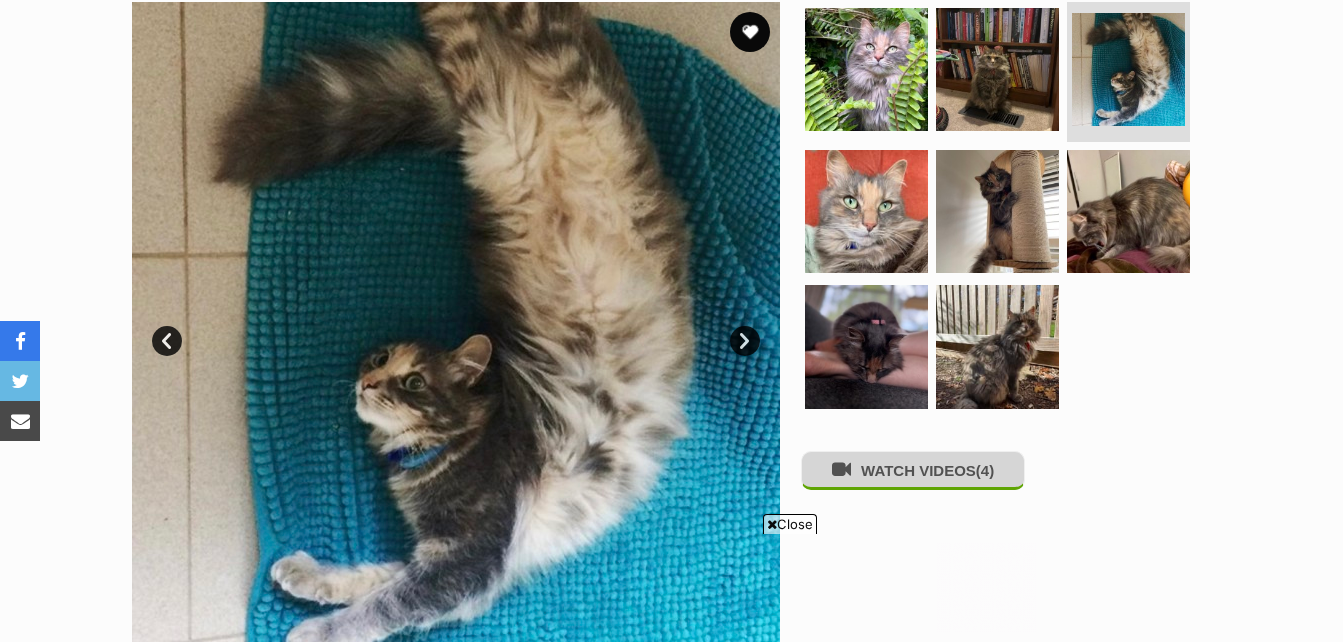 click on "WATCH VIDEOS
(4)" at bounding box center (913, 470) 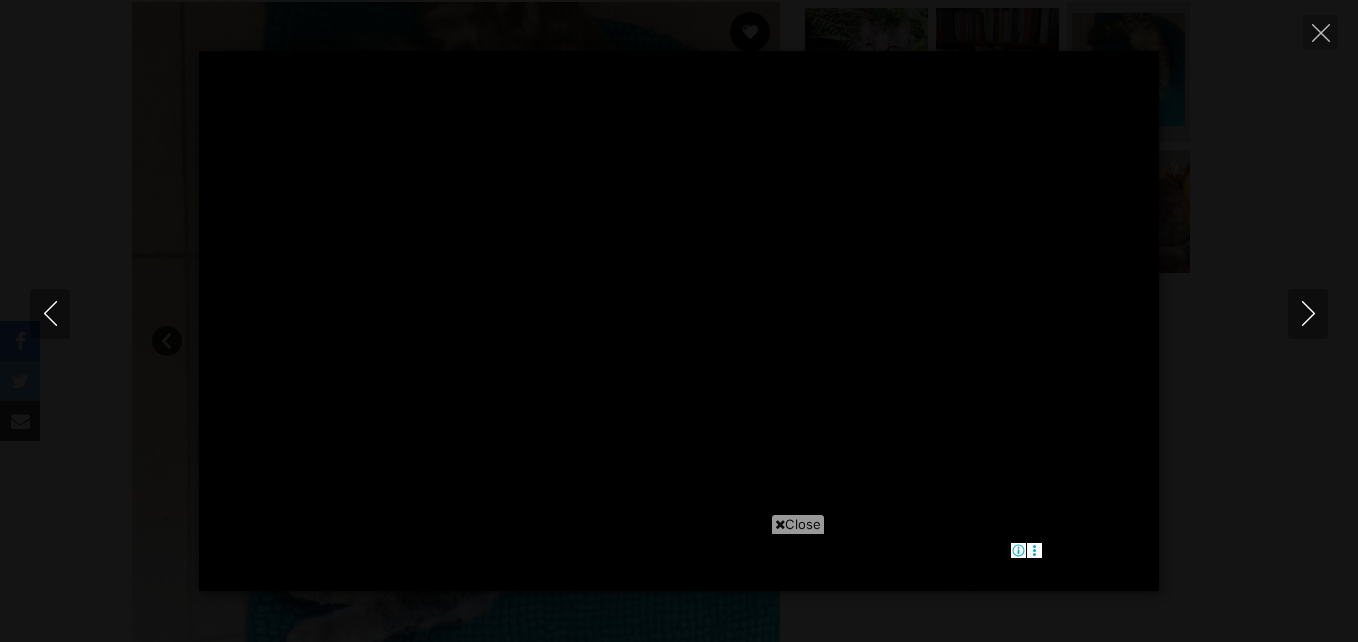 scroll, scrollTop: 0, scrollLeft: 0, axis: both 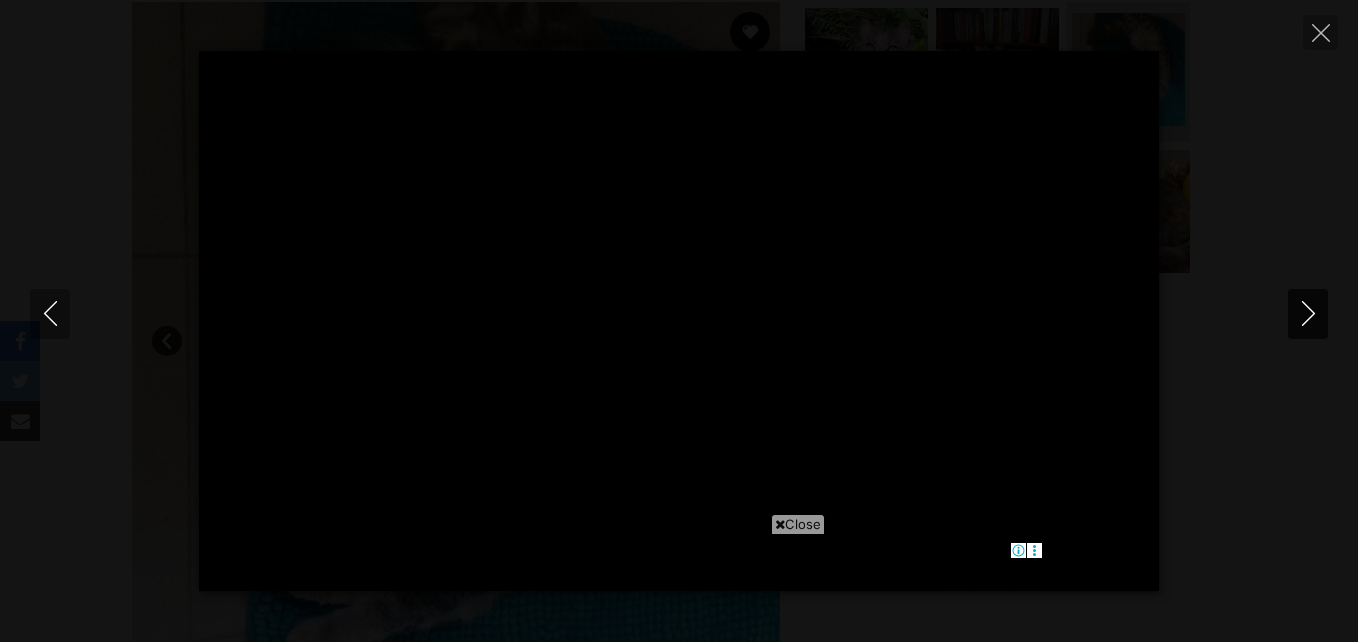click 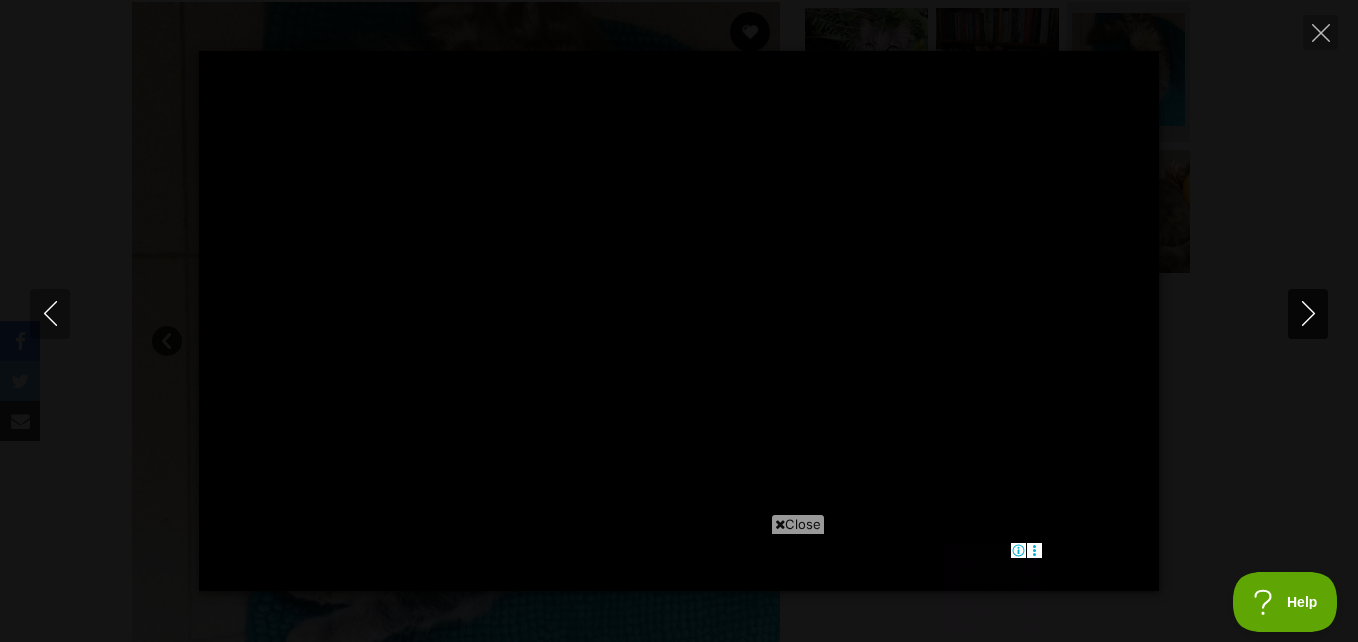 scroll, scrollTop: 0, scrollLeft: 0, axis: both 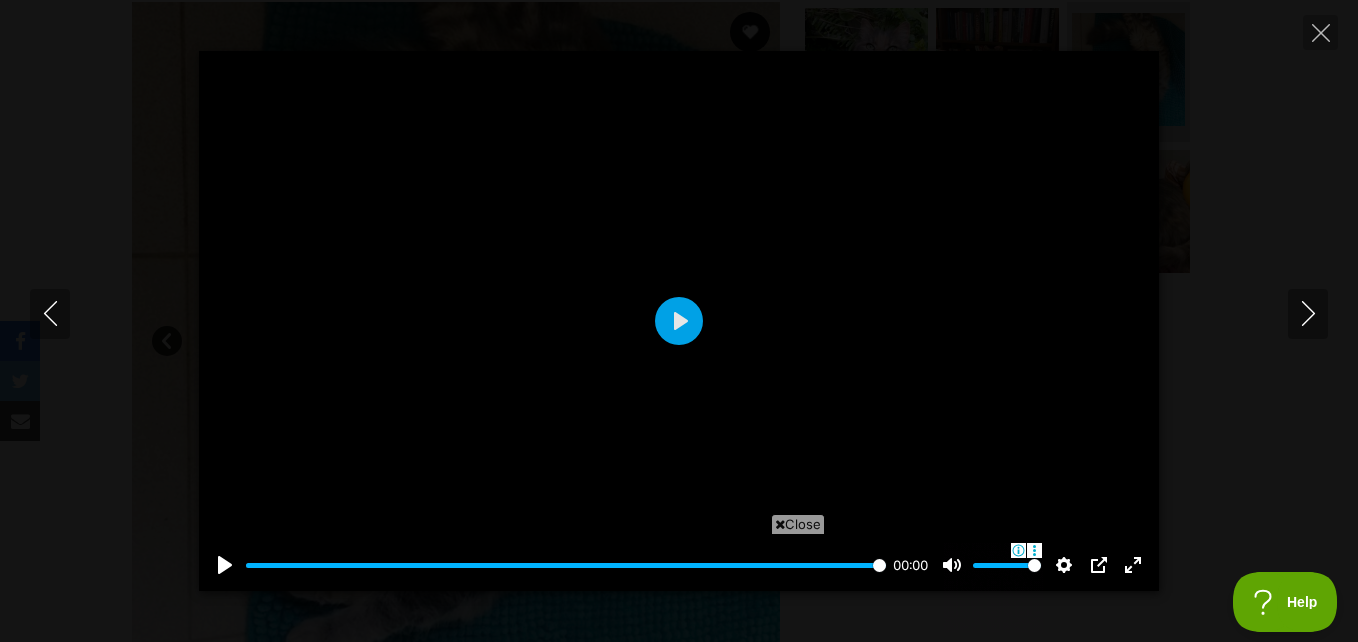 type on "100" 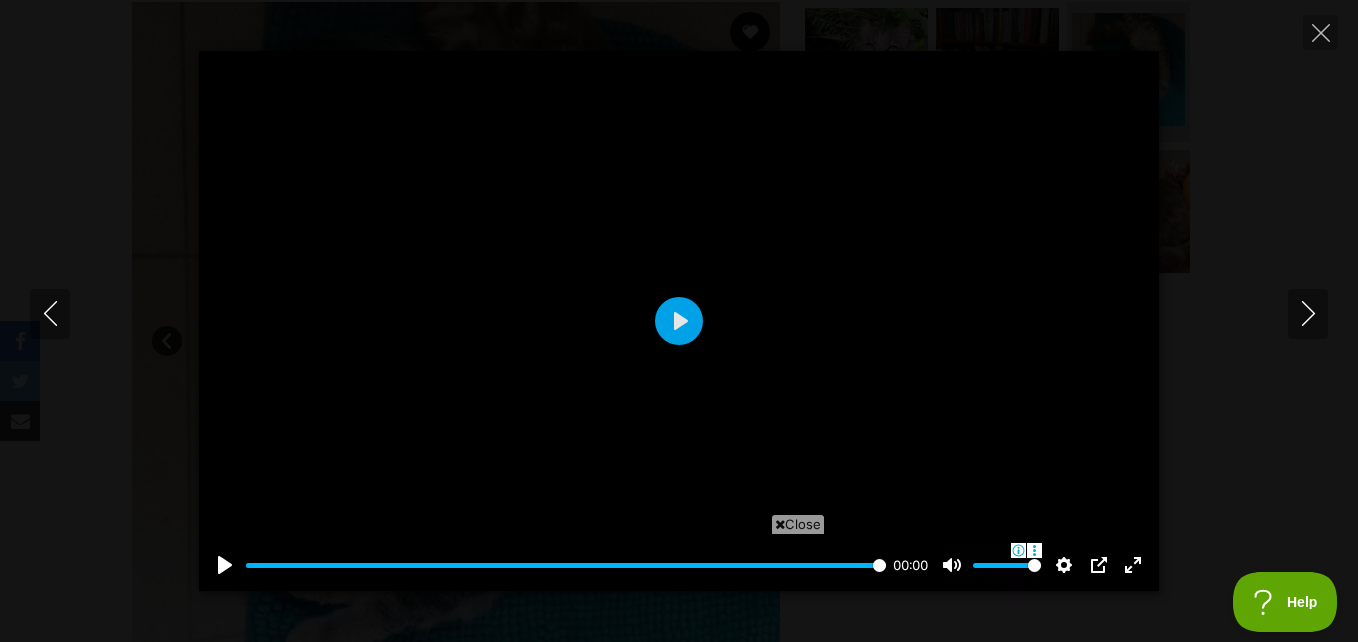 scroll, scrollTop: 0, scrollLeft: 0, axis: both 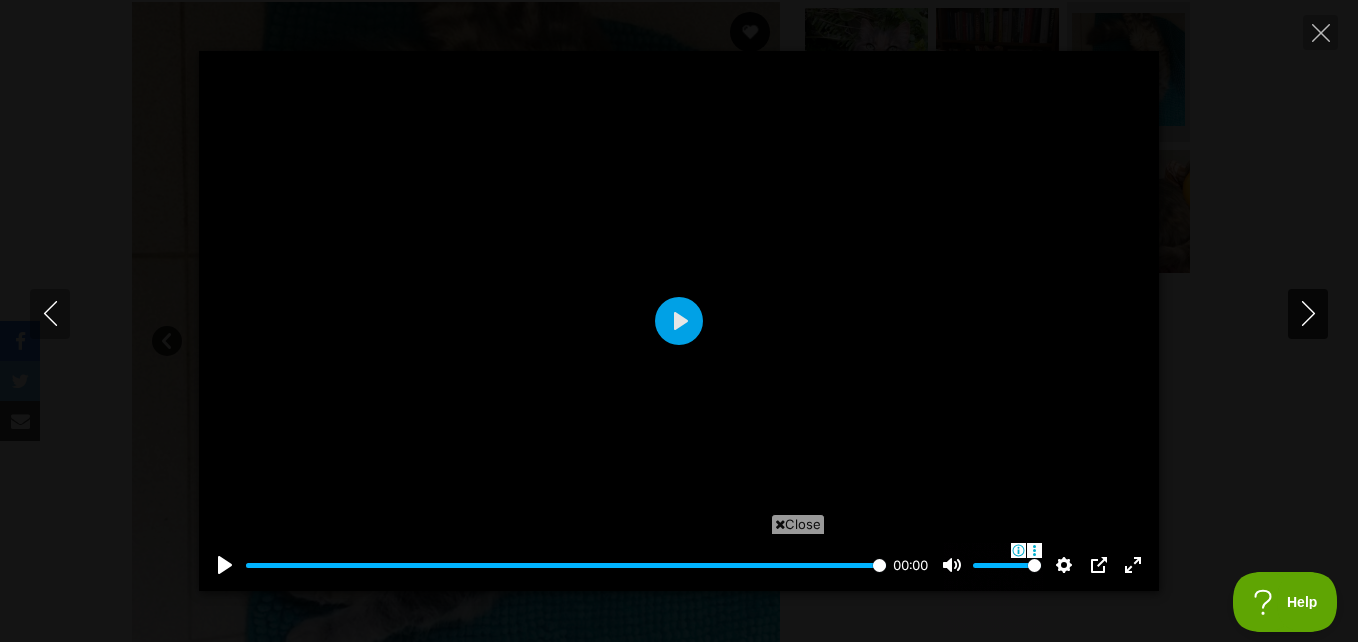 click 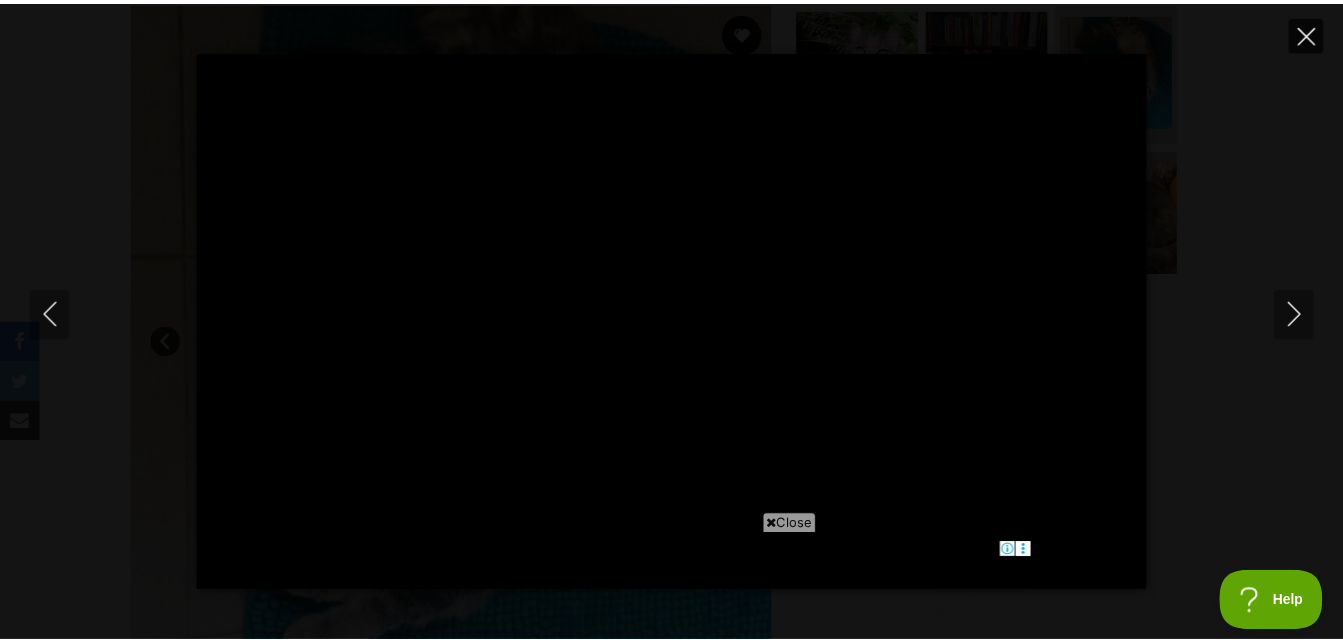scroll, scrollTop: 0, scrollLeft: 0, axis: both 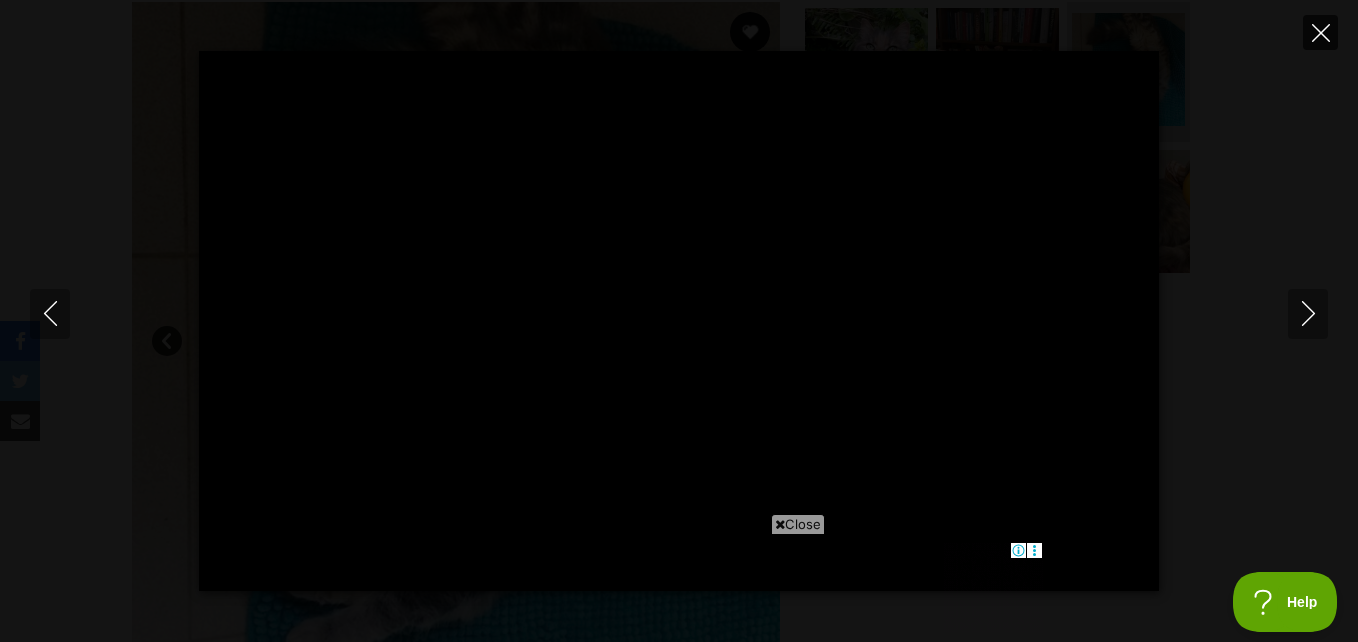 click 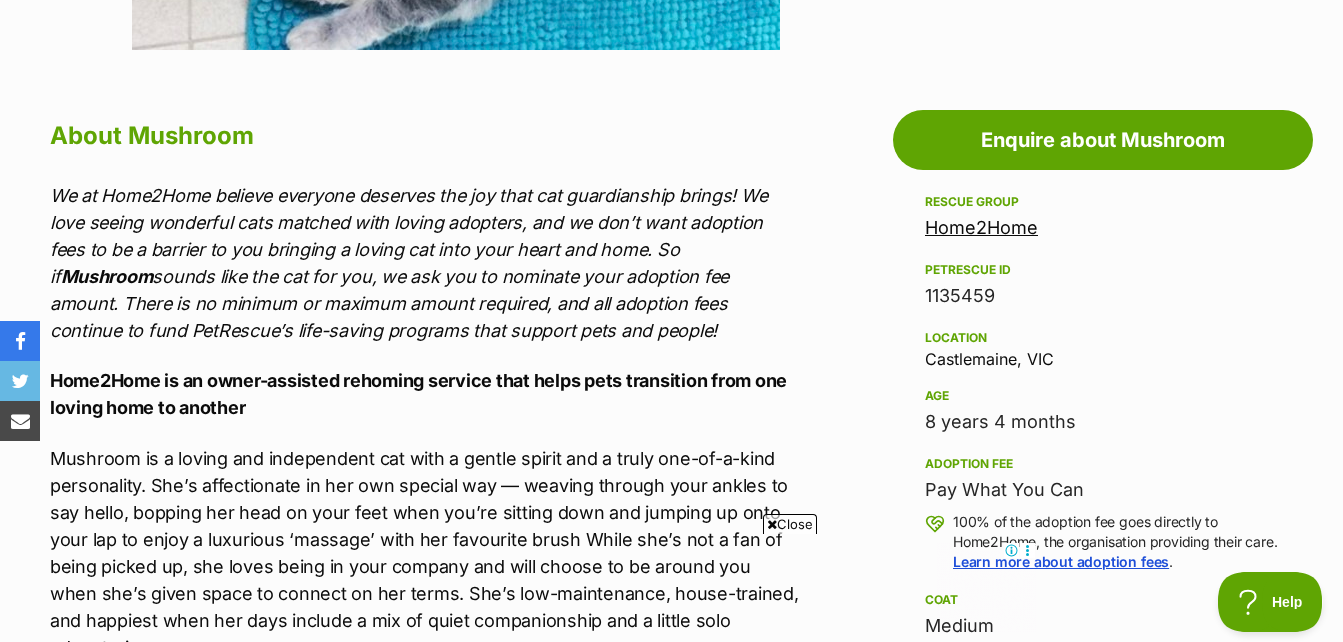 scroll, scrollTop: 1015, scrollLeft: 0, axis: vertical 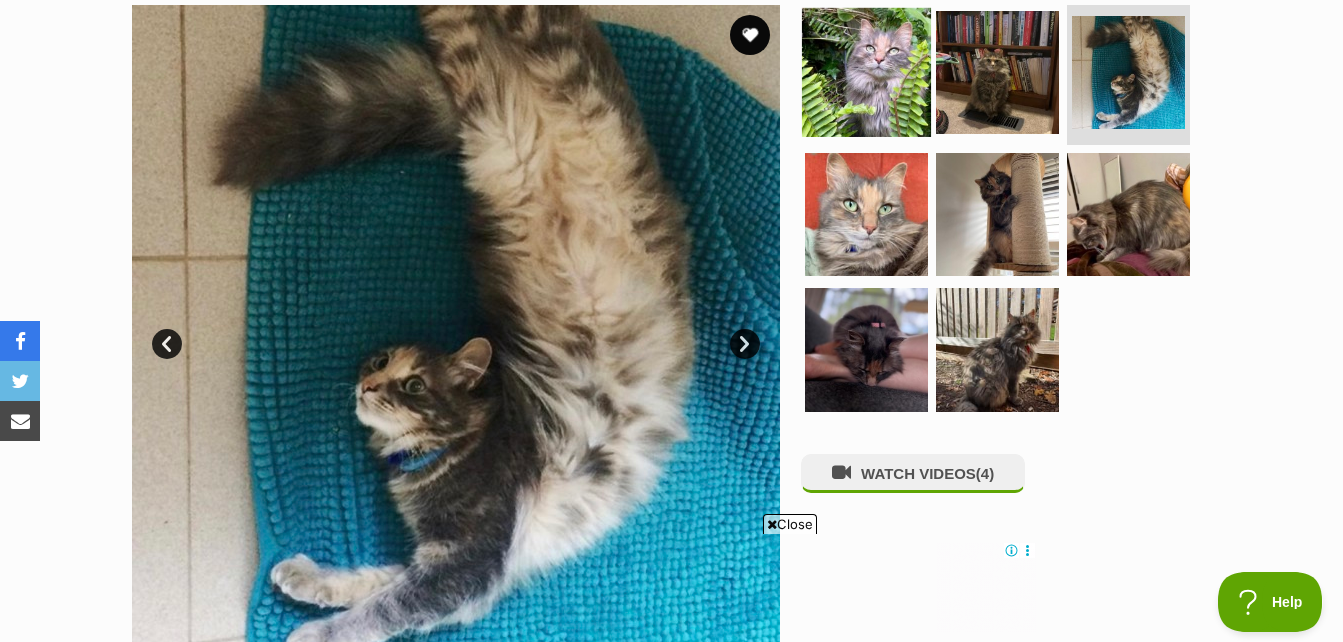 click at bounding box center (866, 72) 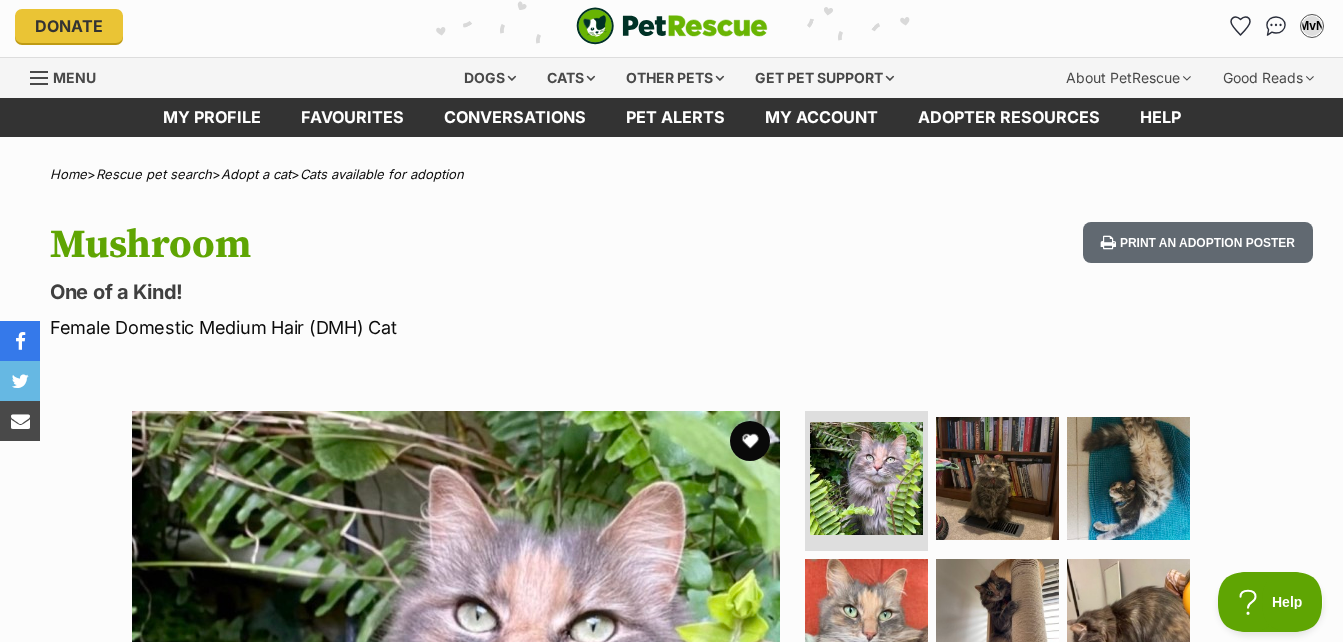 scroll, scrollTop: 0, scrollLeft: 0, axis: both 